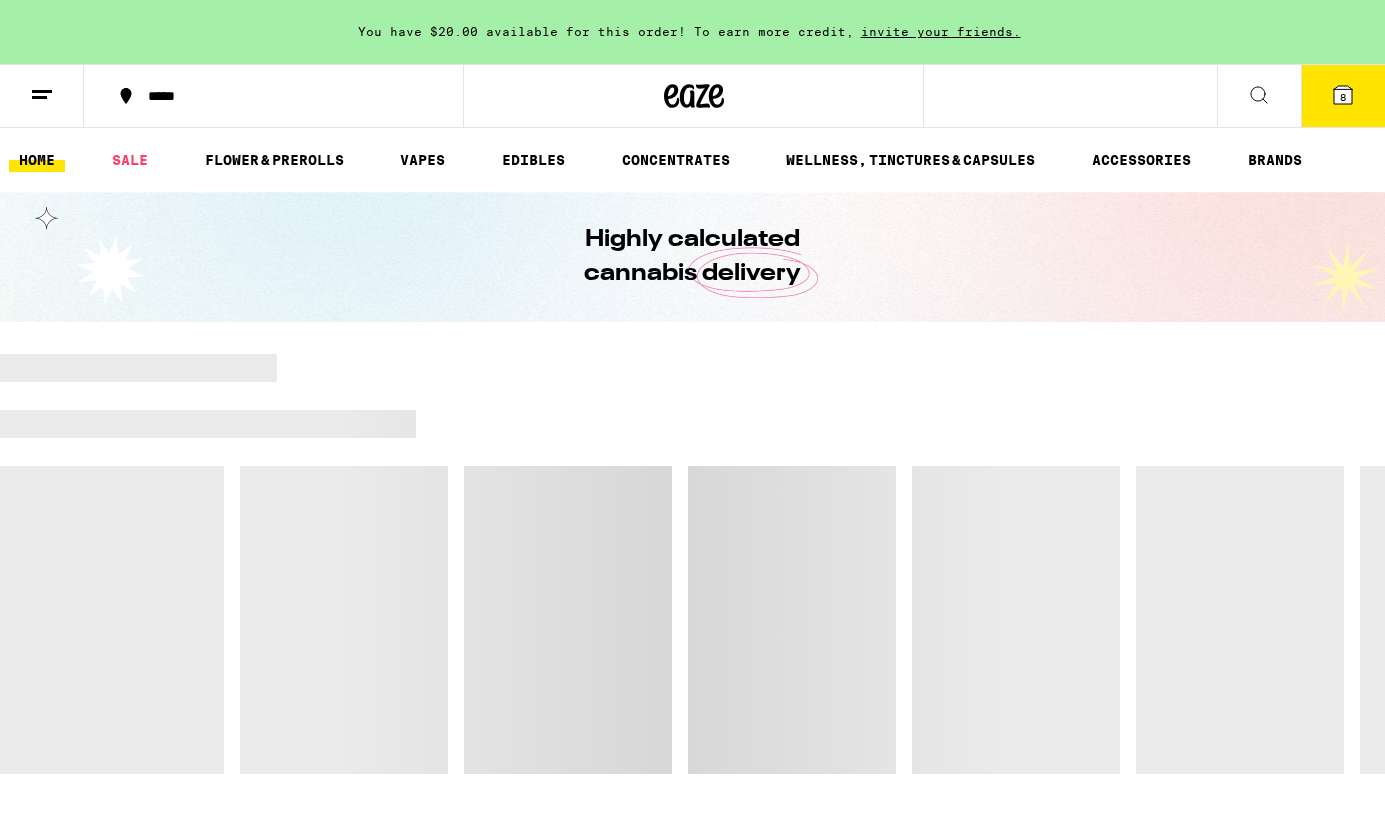scroll, scrollTop: 0, scrollLeft: 0, axis: both 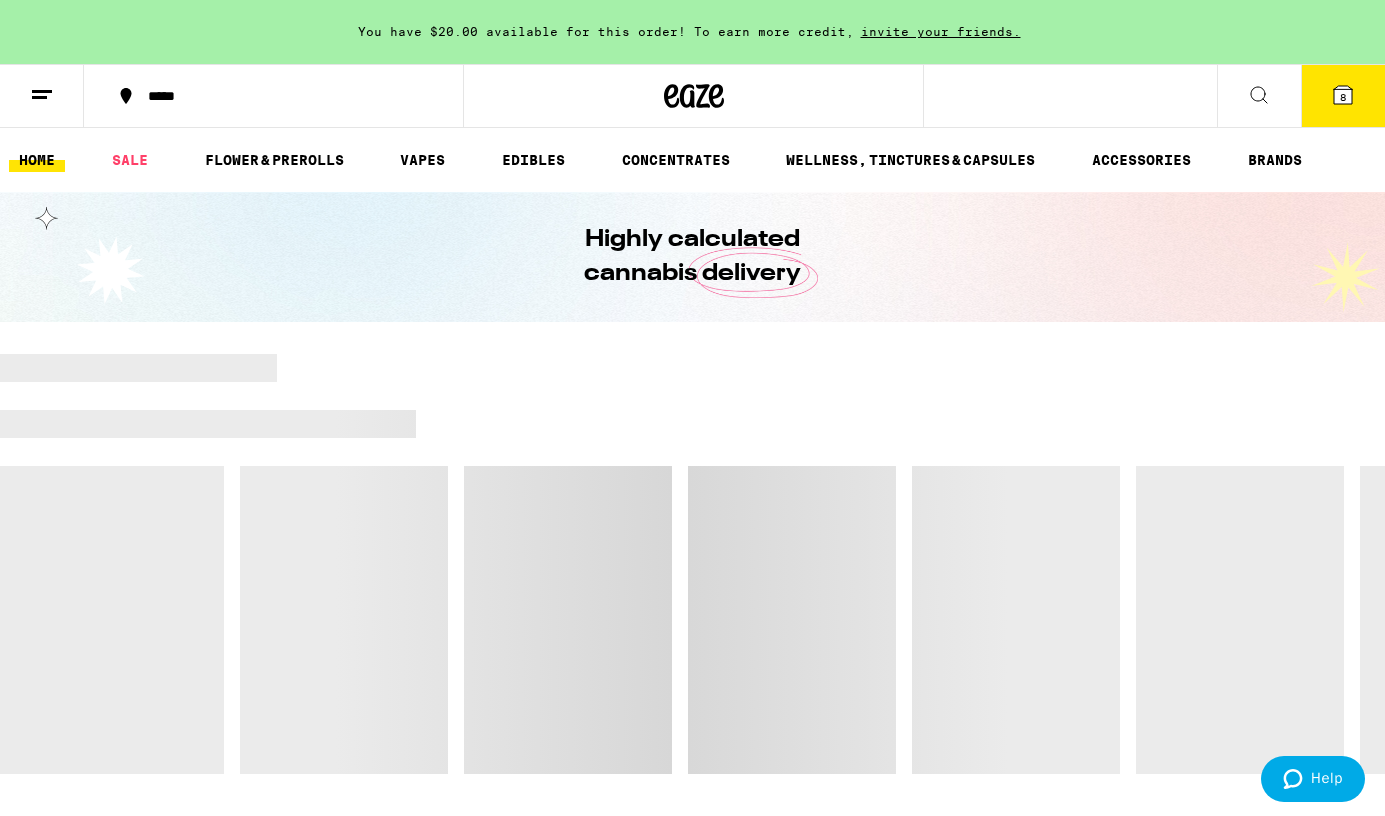 click on "8" at bounding box center (1343, 96) 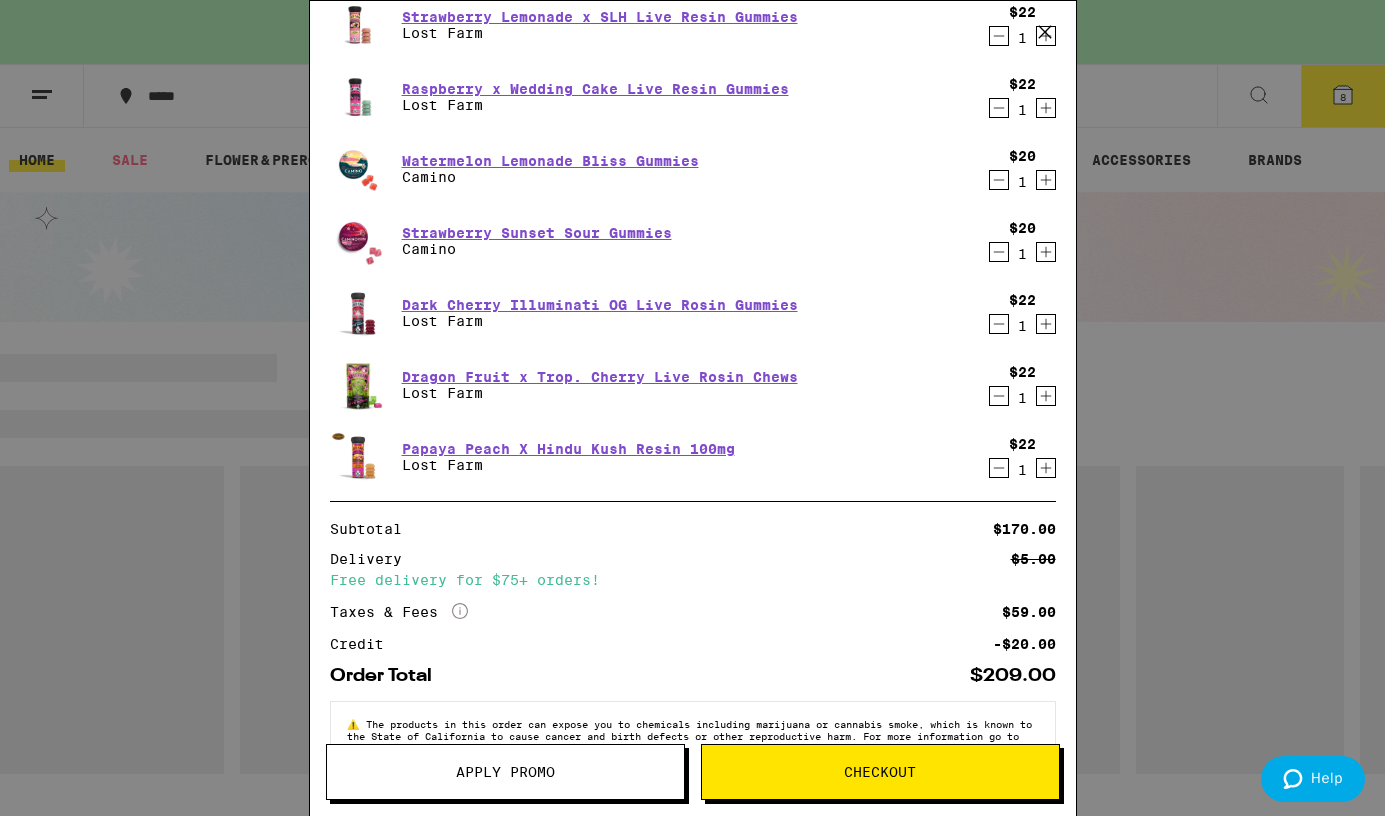 scroll, scrollTop: 213, scrollLeft: 0, axis: vertical 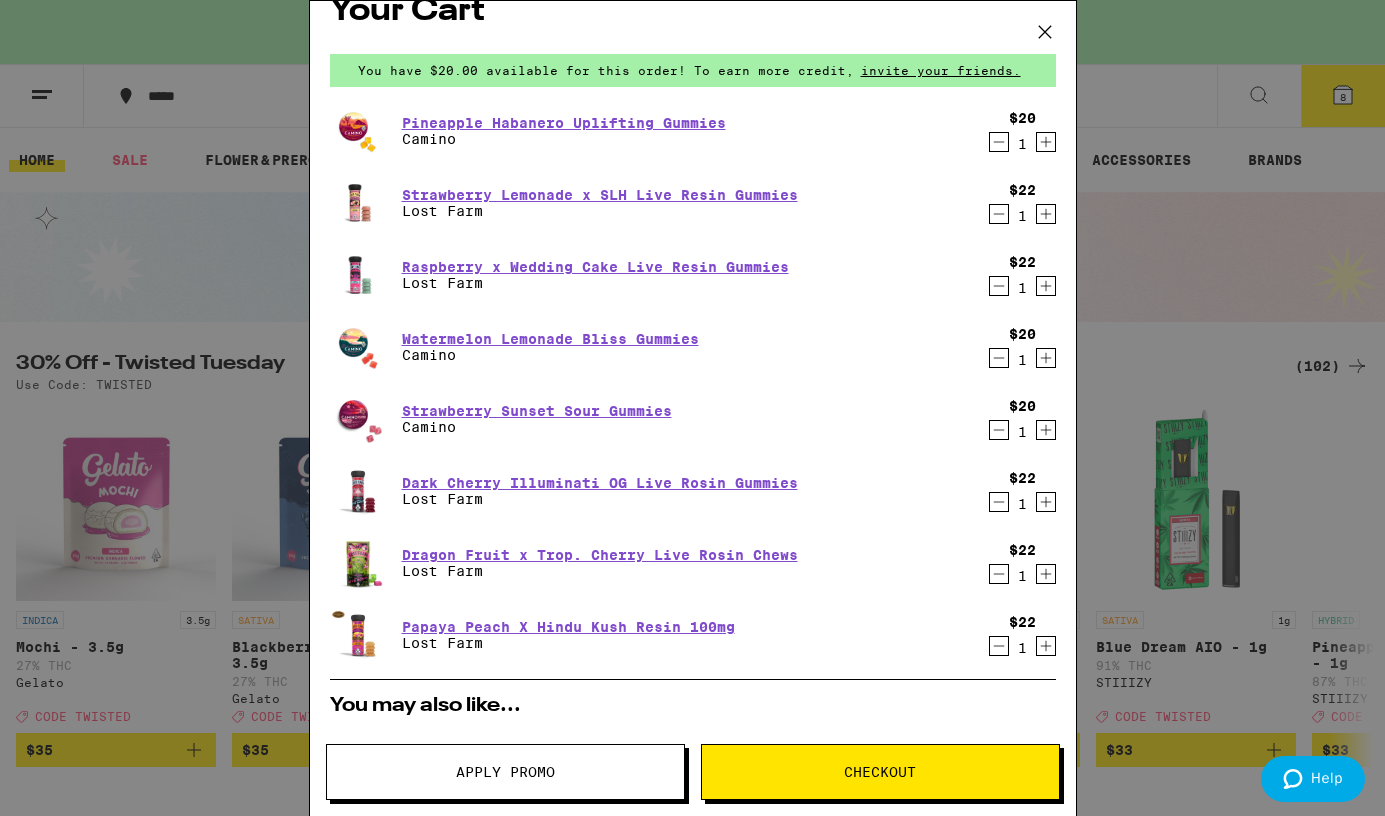 click 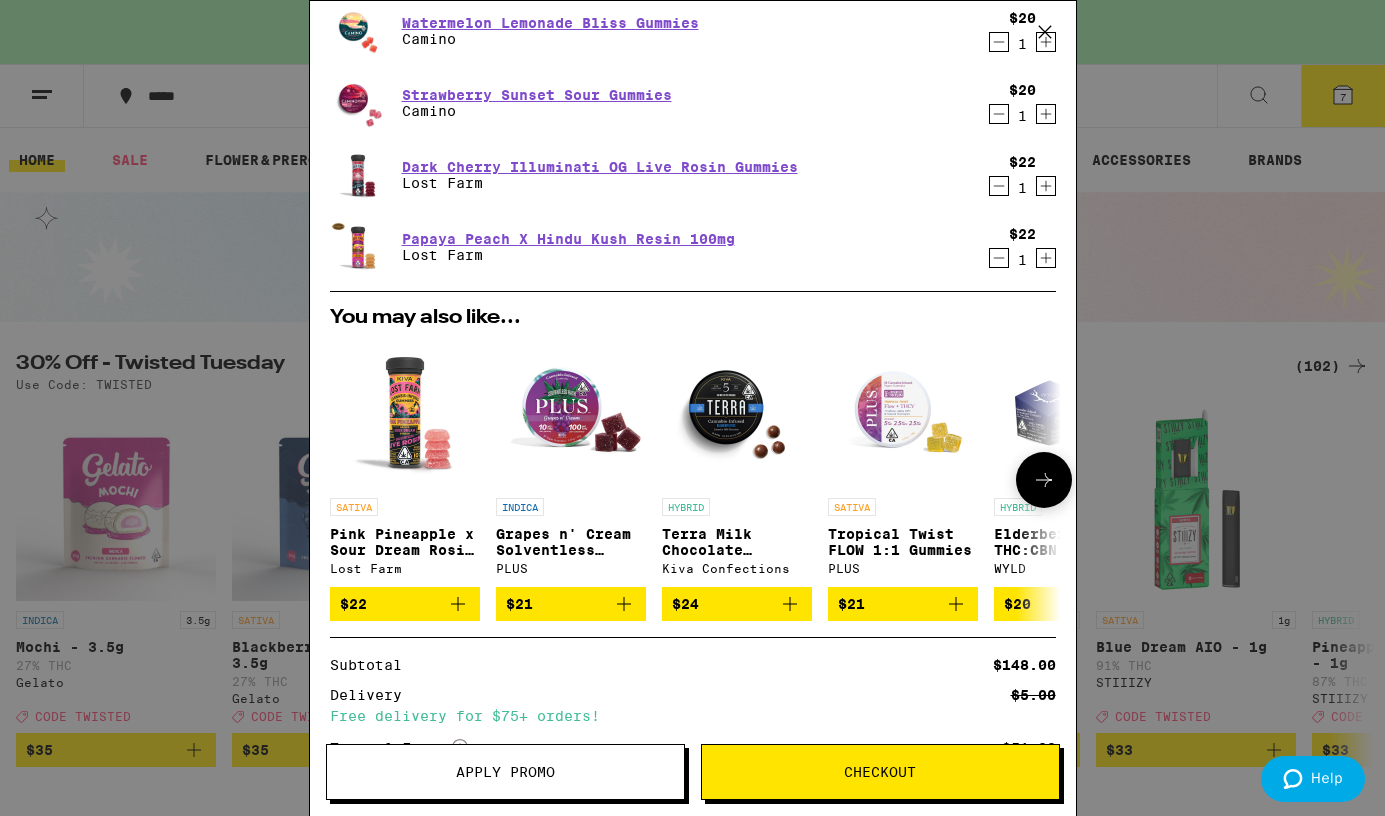 scroll, scrollTop: 350, scrollLeft: 0, axis: vertical 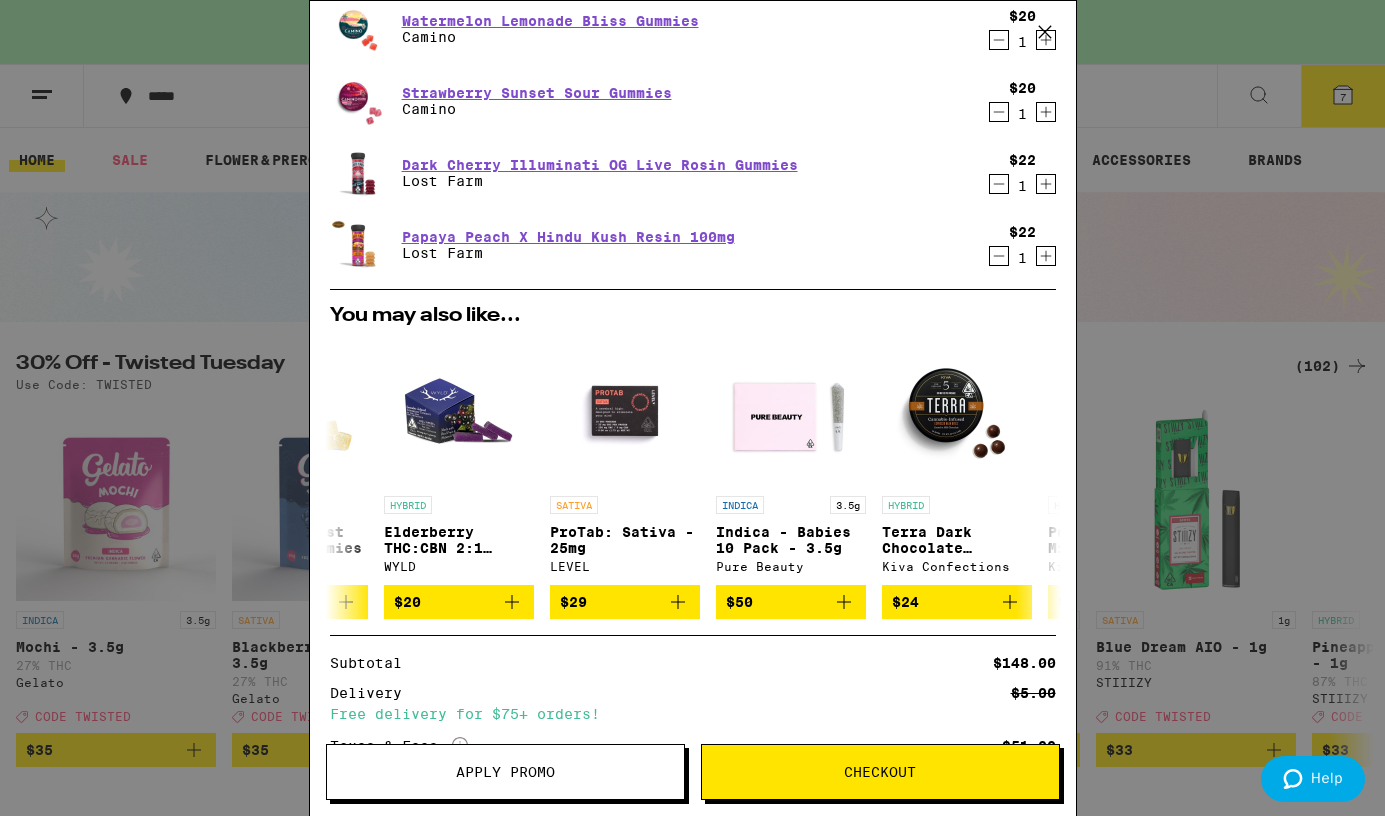 click on "Your Cart You have $20.00 available for this order! To earn more credit, invite your friends. Pineapple Habanero Uplifting Gummies Camino $20 1 Strawberry Lemonade x SLH Live Resin Gummies Lost Farm $22 1 Raspberry x Wedding Cake Live Resin Gummies Lost Farm $22 1 Watermelon Lemonade Bliss Gummies Camino $20 1 Strawberry Sunset Sour Gummies Camino $20 1 Dark Cherry Illuminati OG Live Rosin Gummies Lost Farm $22 1 Papaya Peach X Hindu Kush Resin 100mg Lost Farm $22 1 You may also like... SATIVA Pink Pineapple x Sour Dream Rosin Gummies - 100mg Lost Farm $22 INDICA Grapes n' Cream Solventless Gummies PLUS $21 HYBRID Terra Milk Chocolate Blueberries Kiva Confections $24 SATIVA Tropical Twist FLOW 1:1 Gummies PLUS $21 HYBRID Elderberry THC:CBN 2:1 Gummies WYLD $20 SATIVA ProTab: Sativa - 25mg LEVEL $29 INDICA 3.5g Indica - Babies 10 Pack - 3.5g Pure Beauty $50 HYBRID Terra Dark Chocolate Espresso Beans Kiva Confections $24 HYBRID Petra Moroccan Mints Kiva Confections $21 INDICA 4g Kush Mints - 4g Lowell Farms $33" at bounding box center [692, 408] 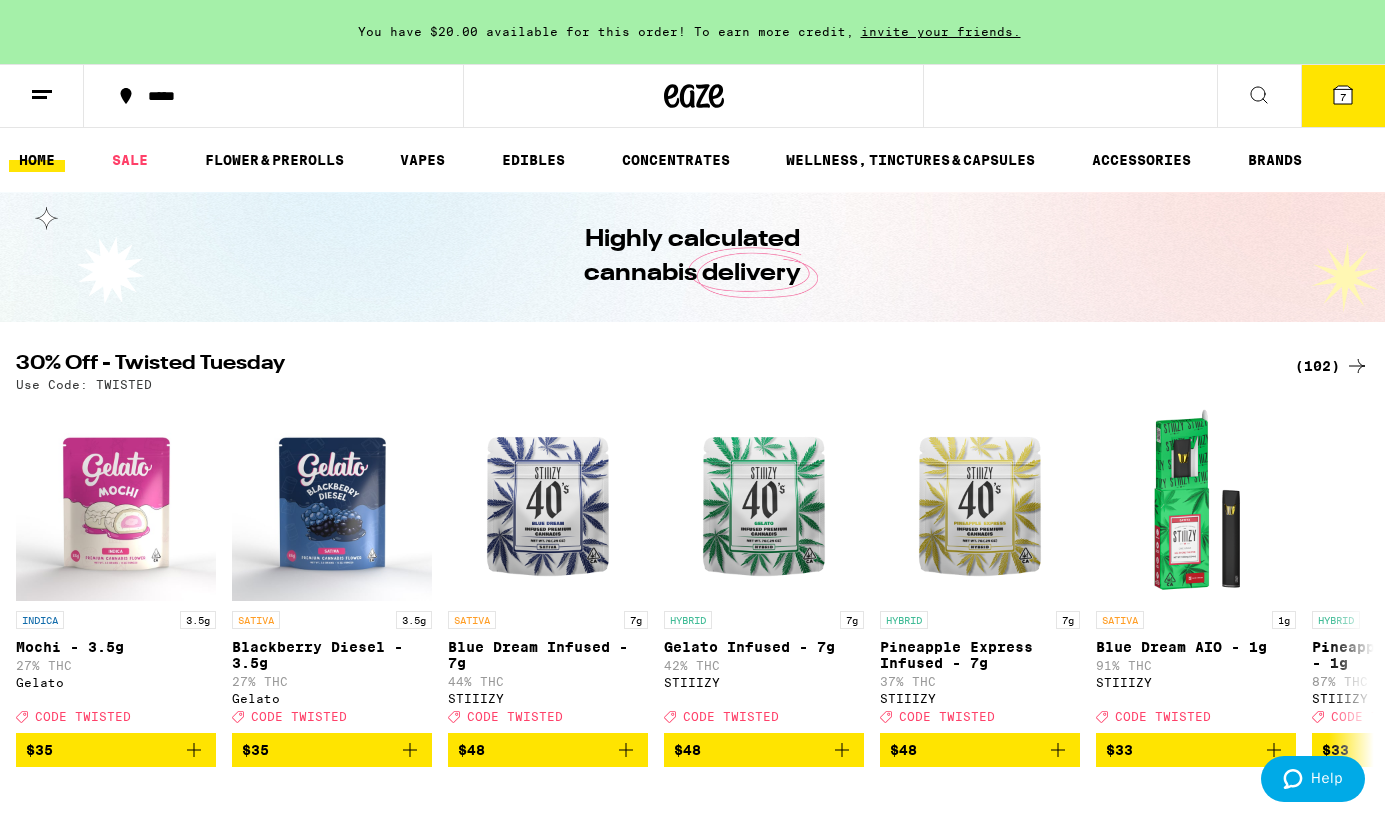 scroll, scrollTop: 0, scrollLeft: 0, axis: both 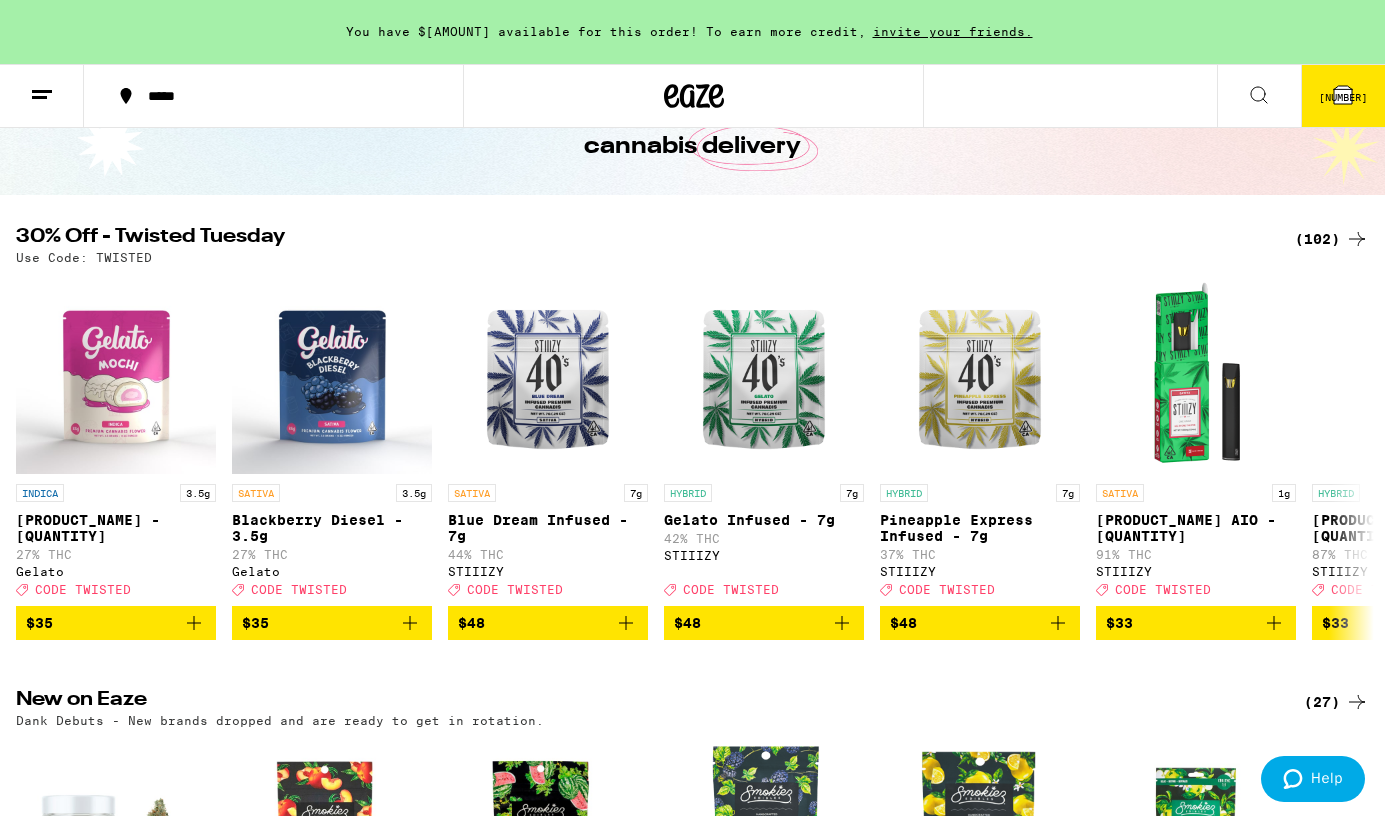 click 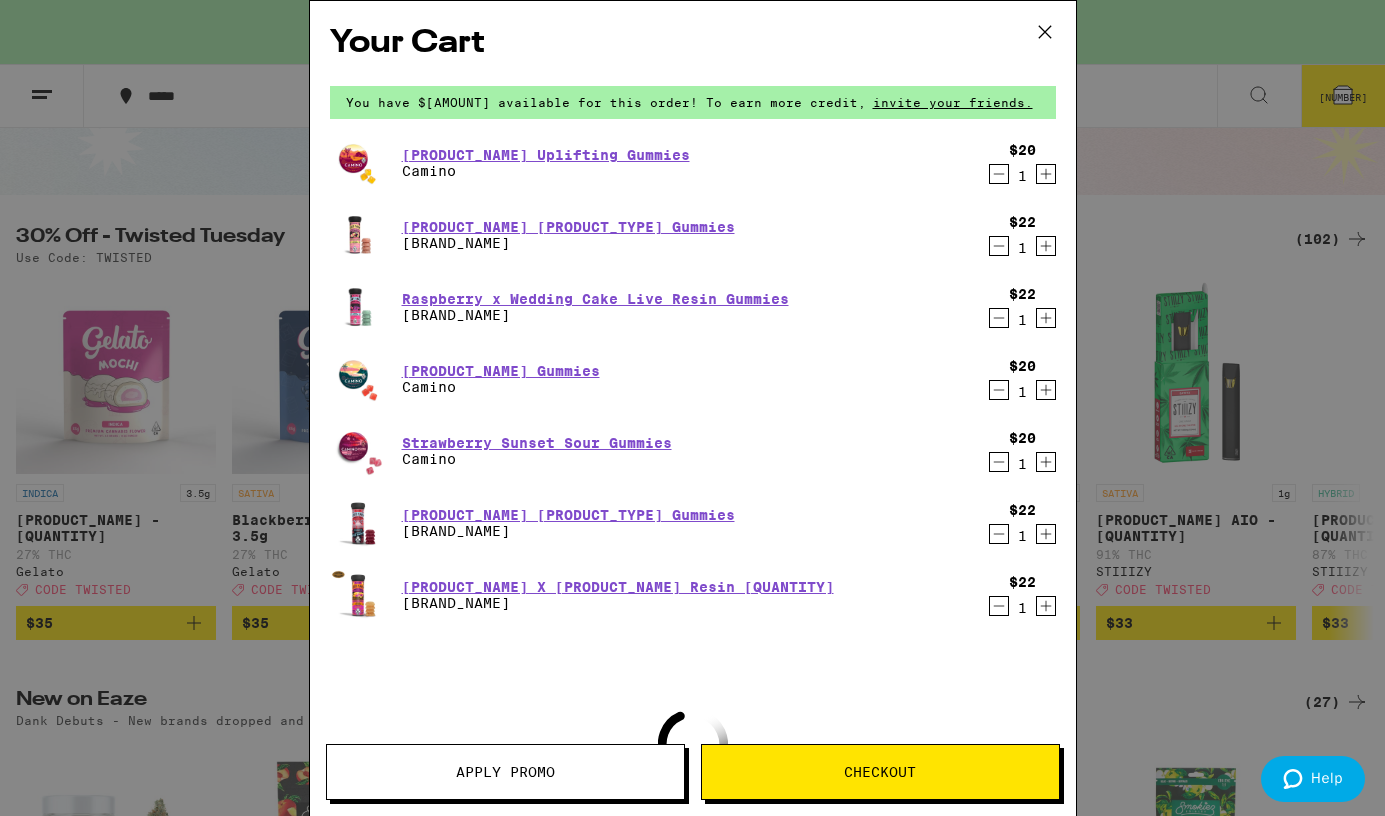 scroll, scrollTop: 219, scrollLeft: 0, axis: vertical 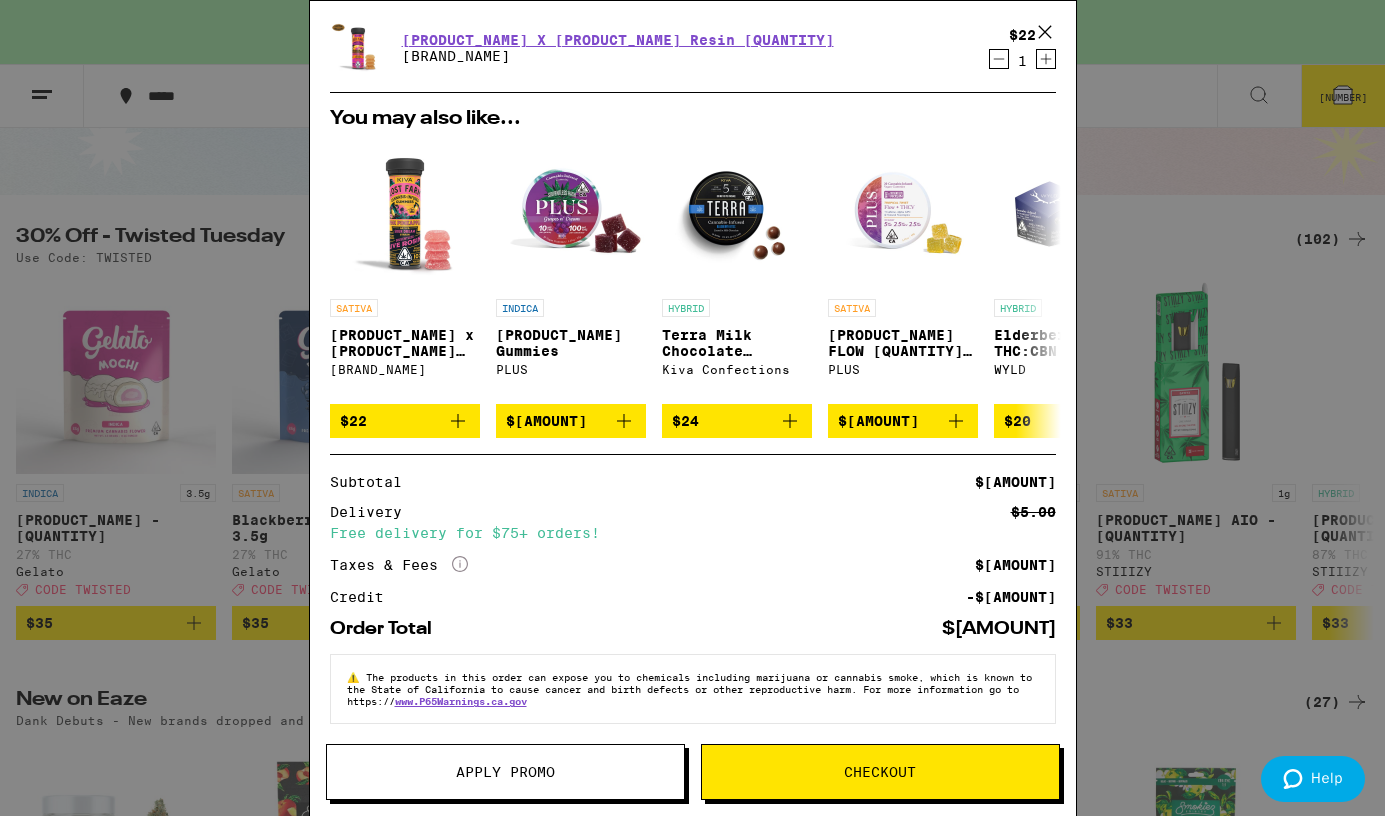 click on "Apply Promo" at bounding box center (505, 772) 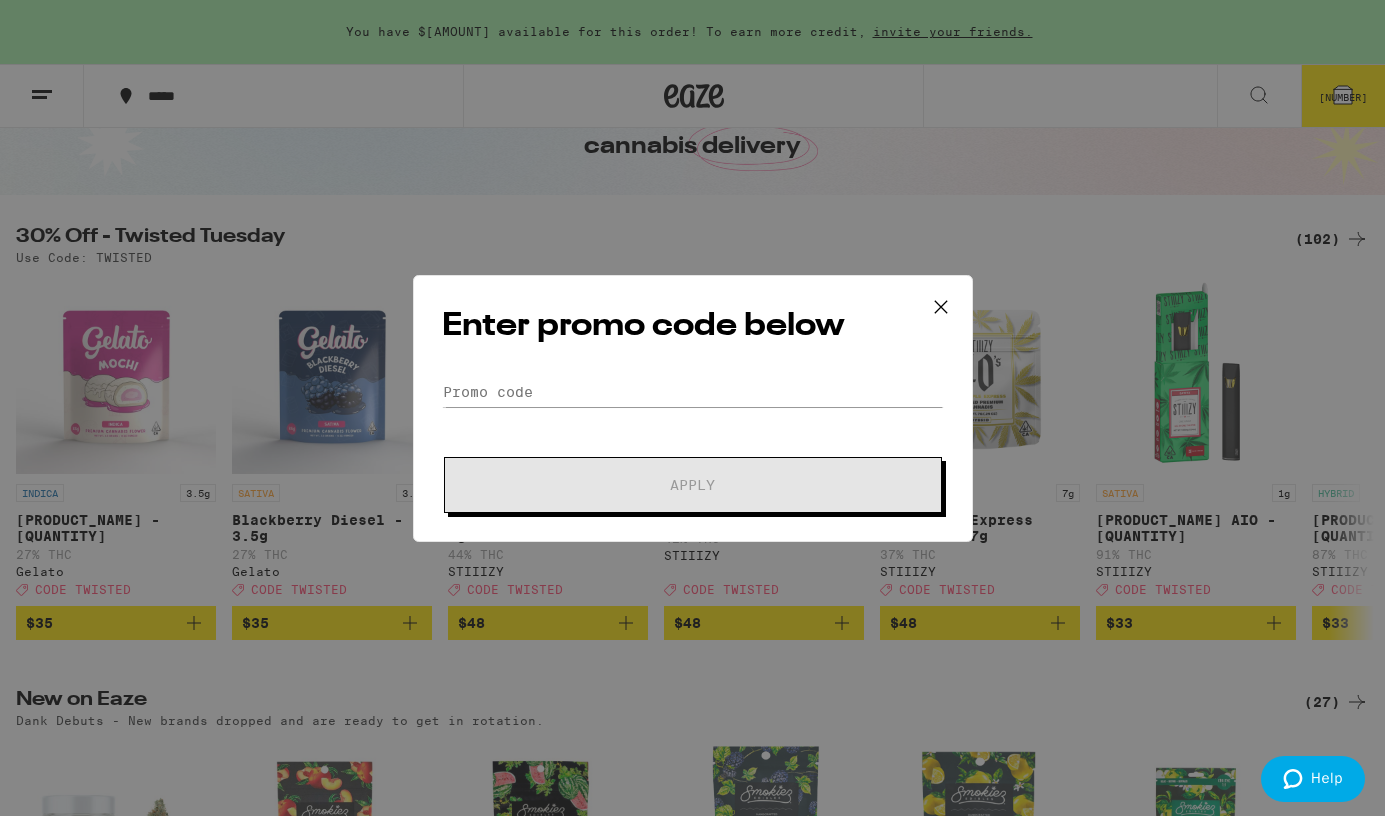 scroll, scrollTop: 0, scrollLeft: 0, axis: both 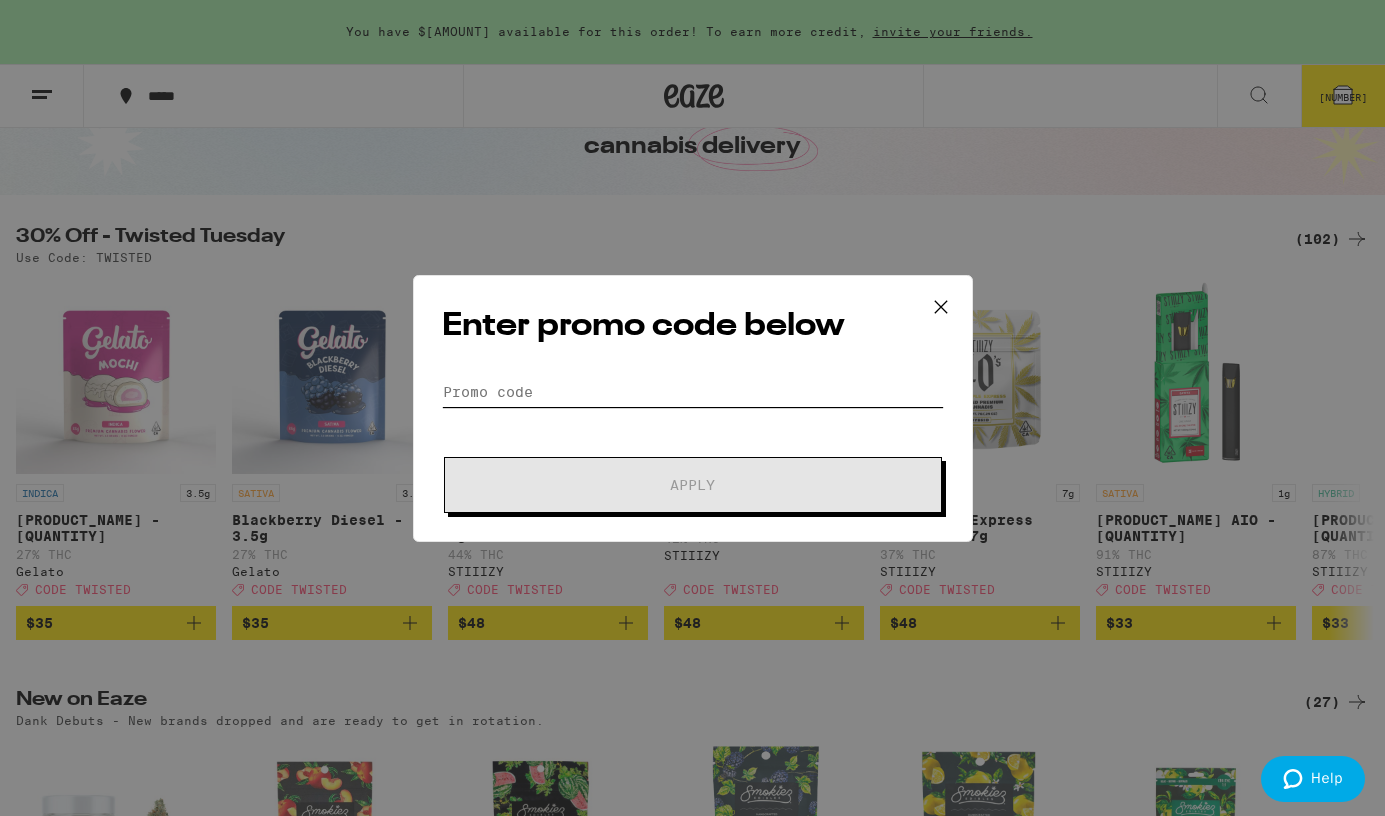 click on "Promo Code" at bounding box center [693, 392] 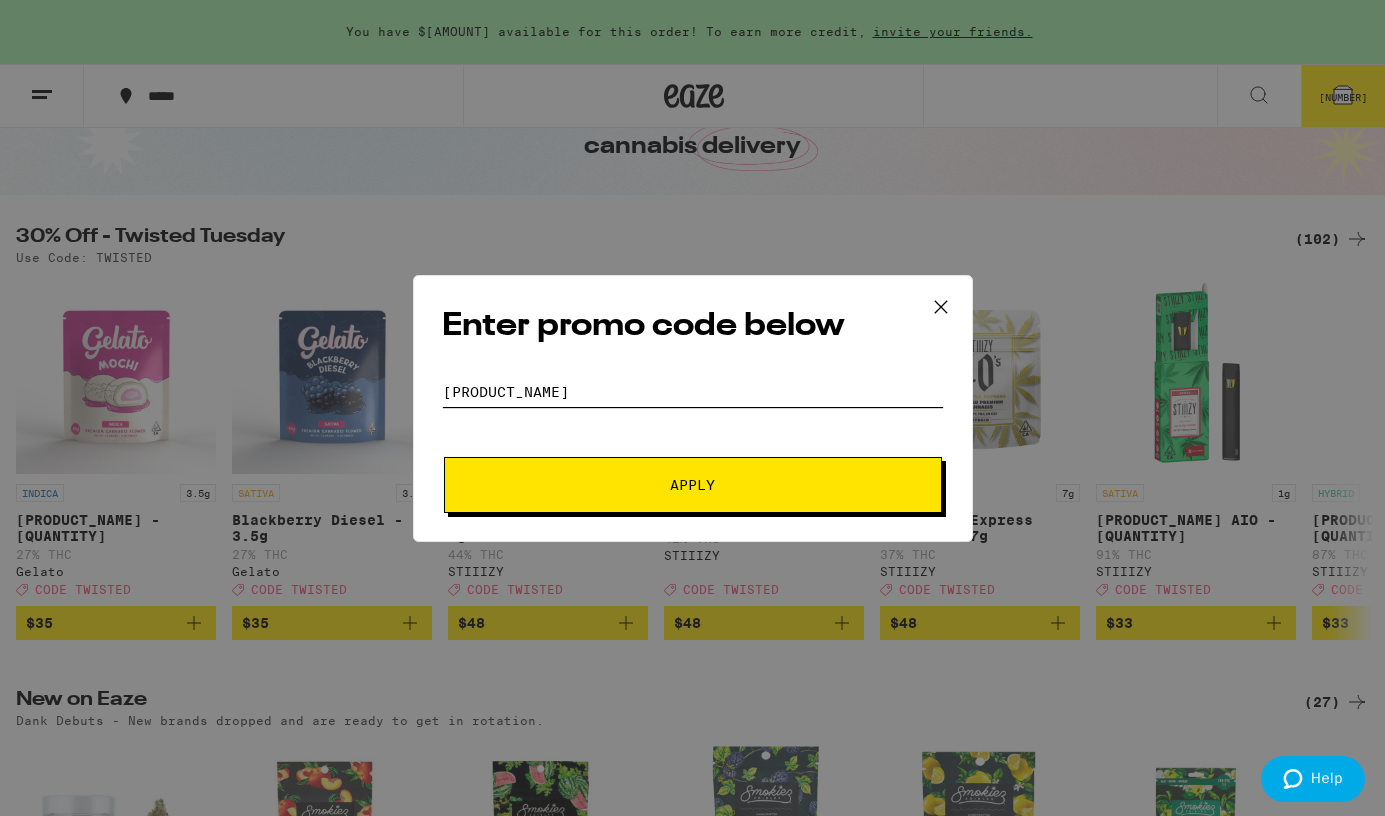 type on "[PRODUCT_NAME]" 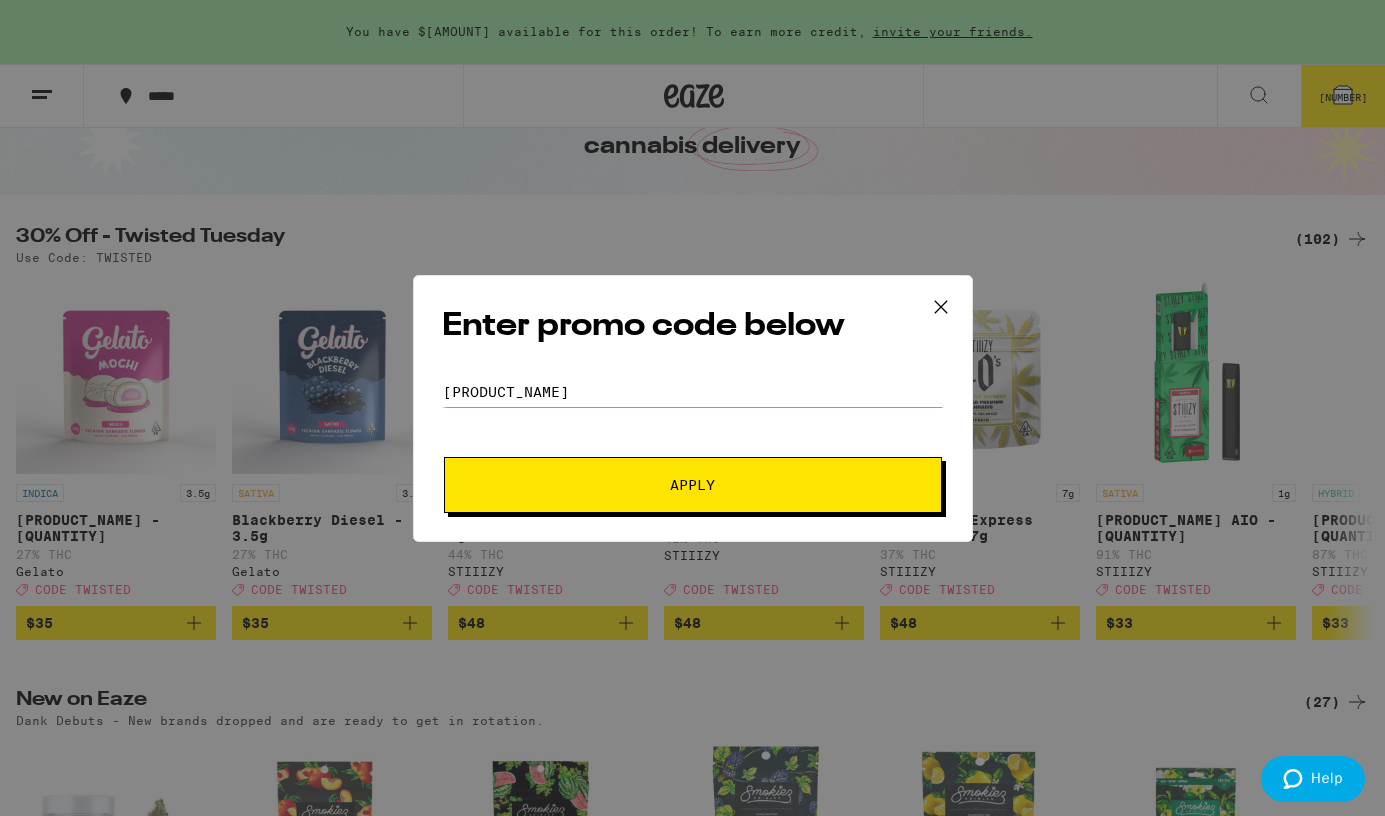 click on "Apply" at bounding box center [693, 485] 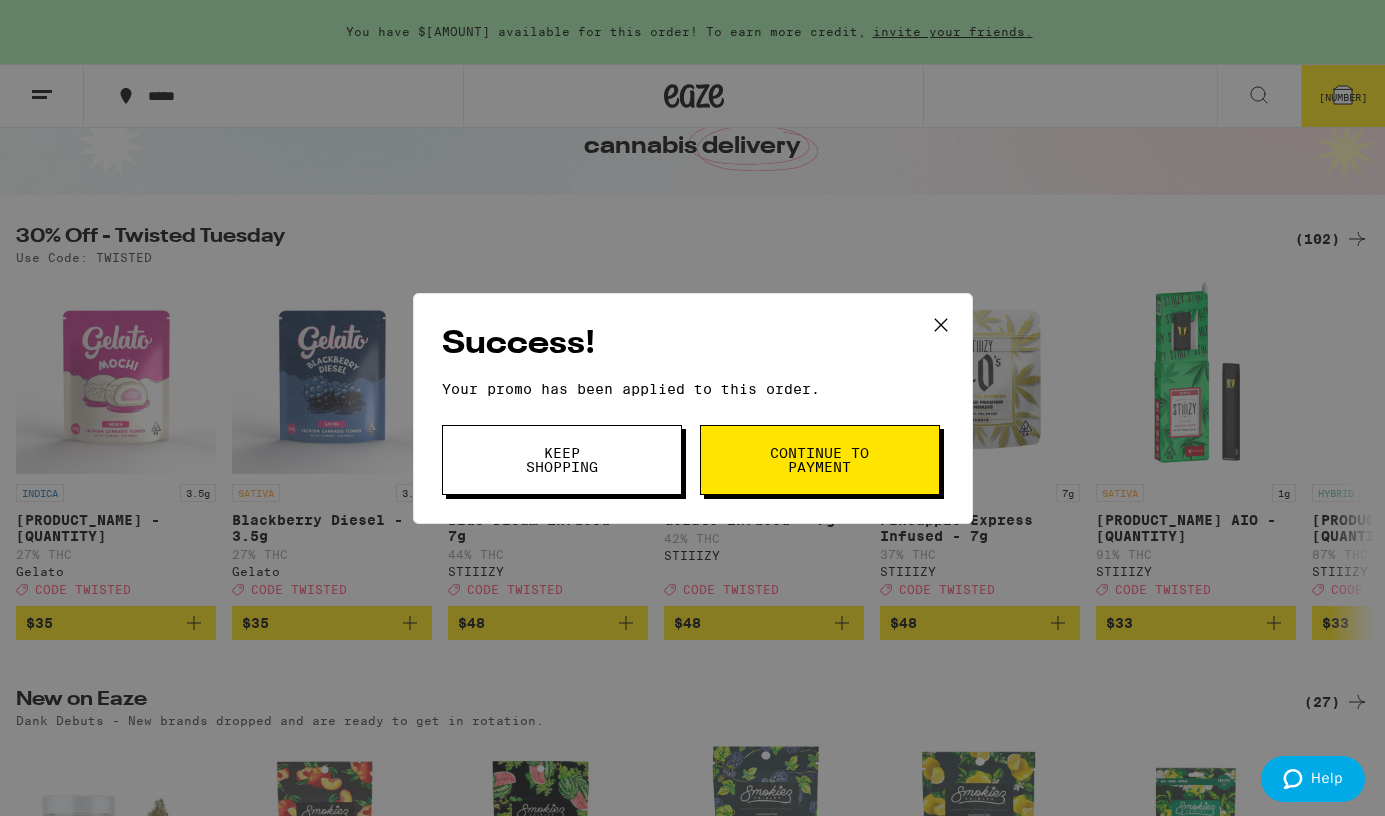 click on "Continue to payment" at bounding box center [820, 460] 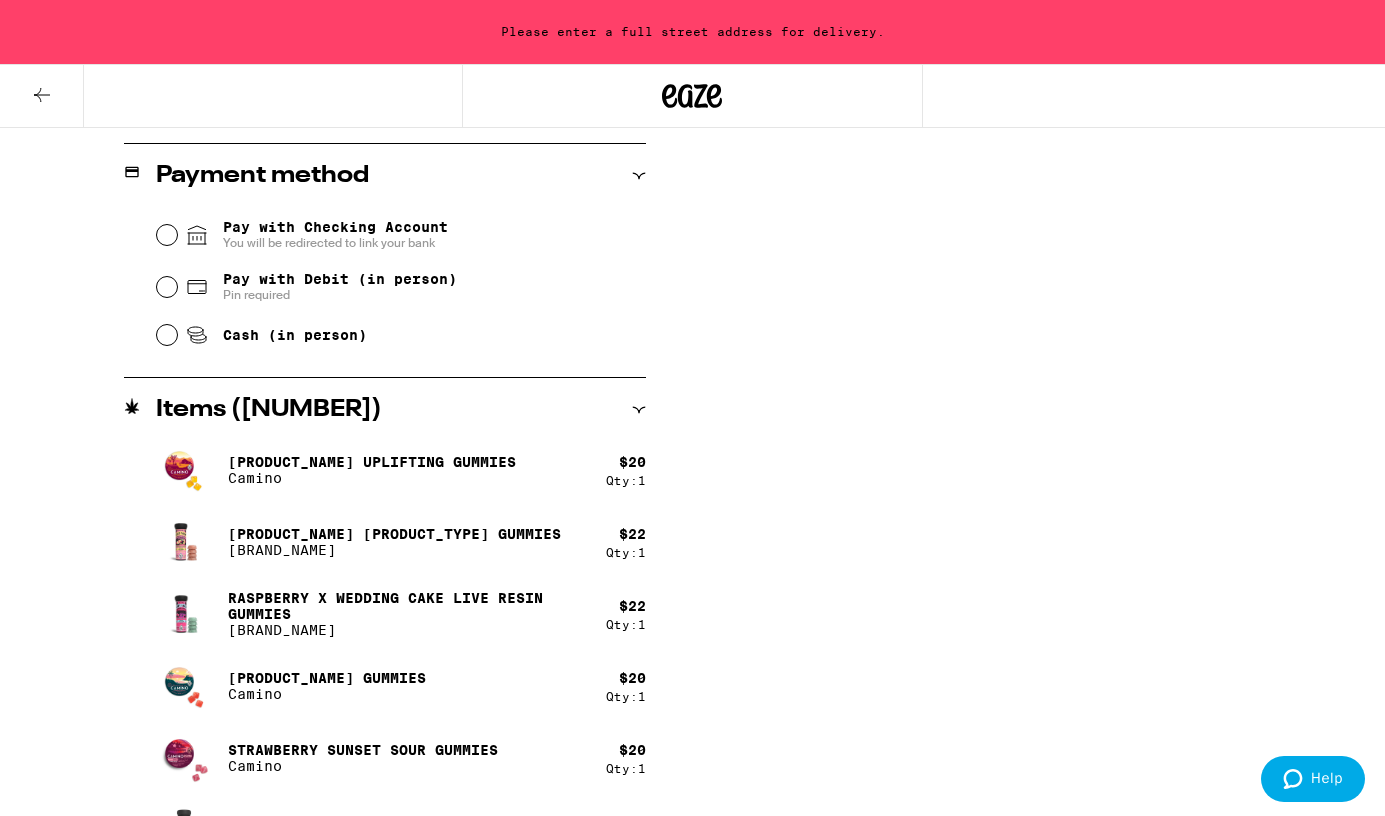 scroll, scrollTop: 856, scrollLeft: 0, axis: vertical 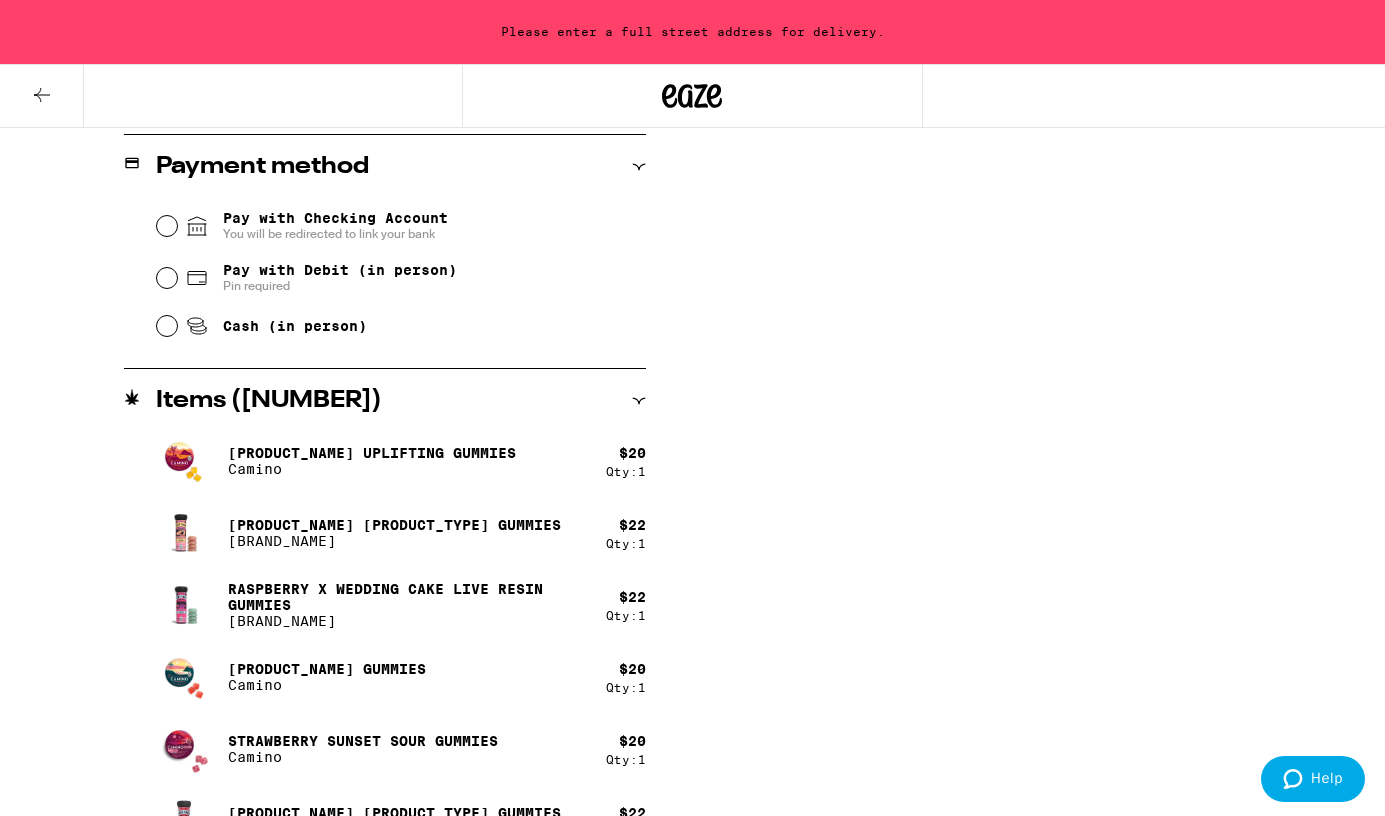 click on "Cash (in person)" at bounding box center (295, 326) 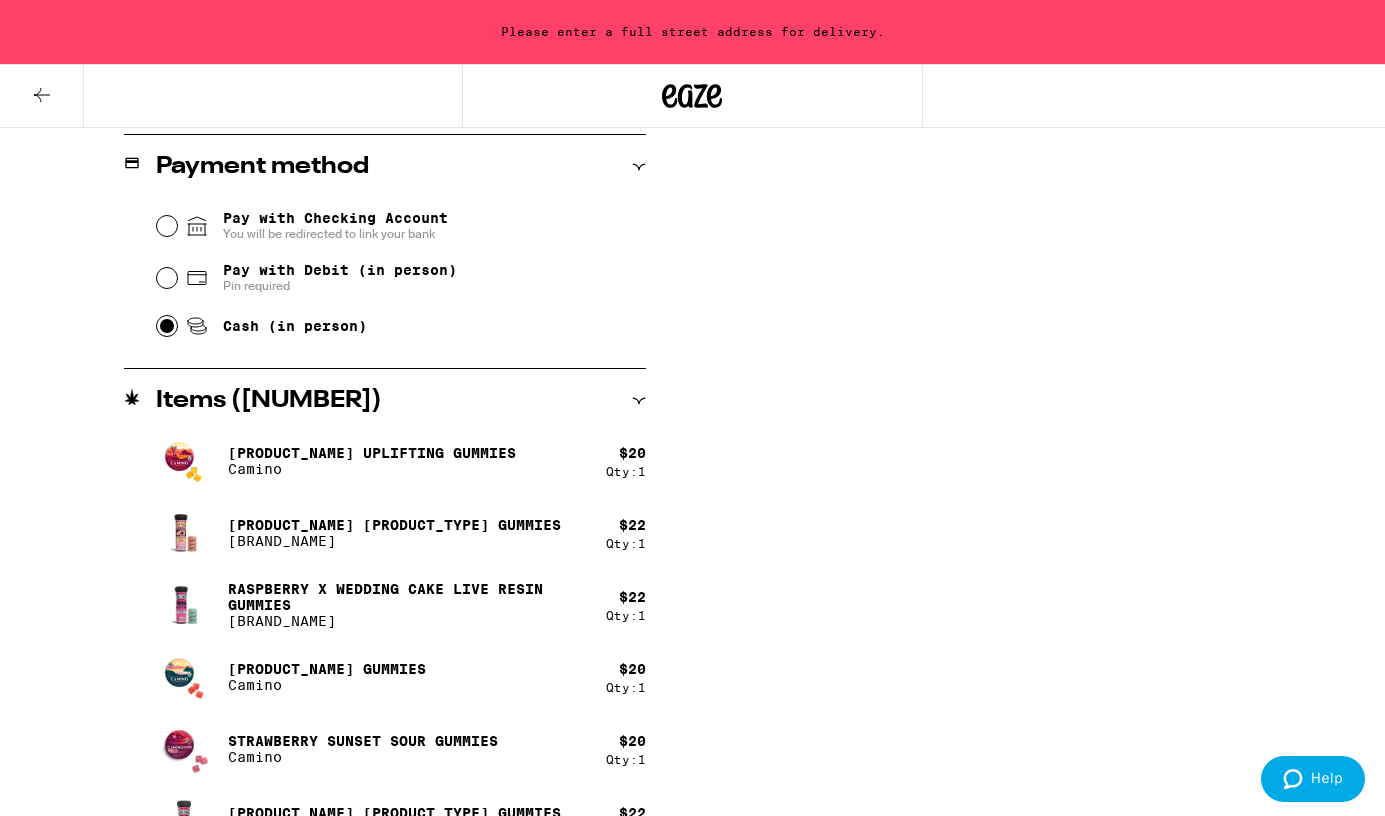 click on "Cash (in person)" at bounding box center (167, 326) 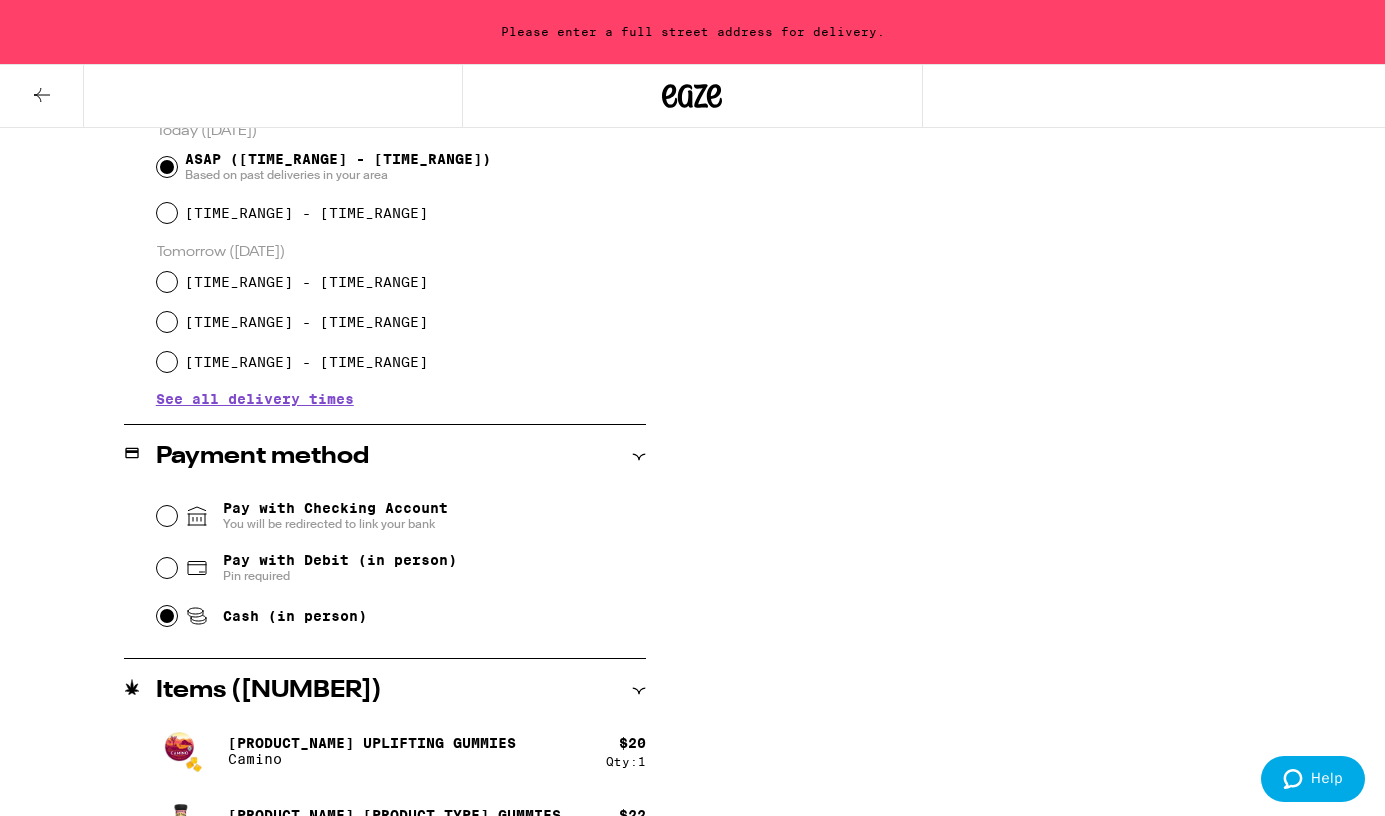 scroll, scrollTop: 0, scrollLeft: 0, axis: both 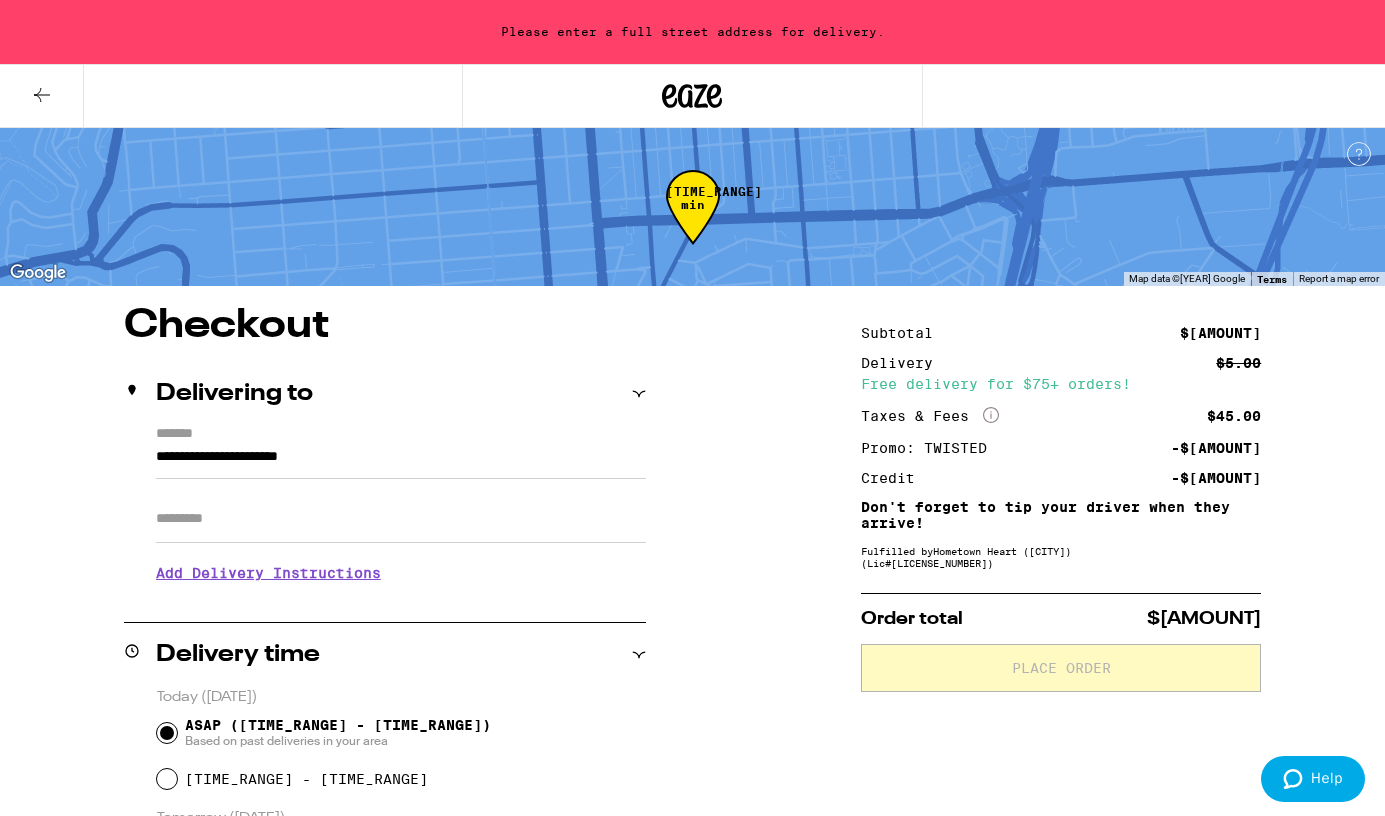 click on "**********" at bounding box center (401, 462) 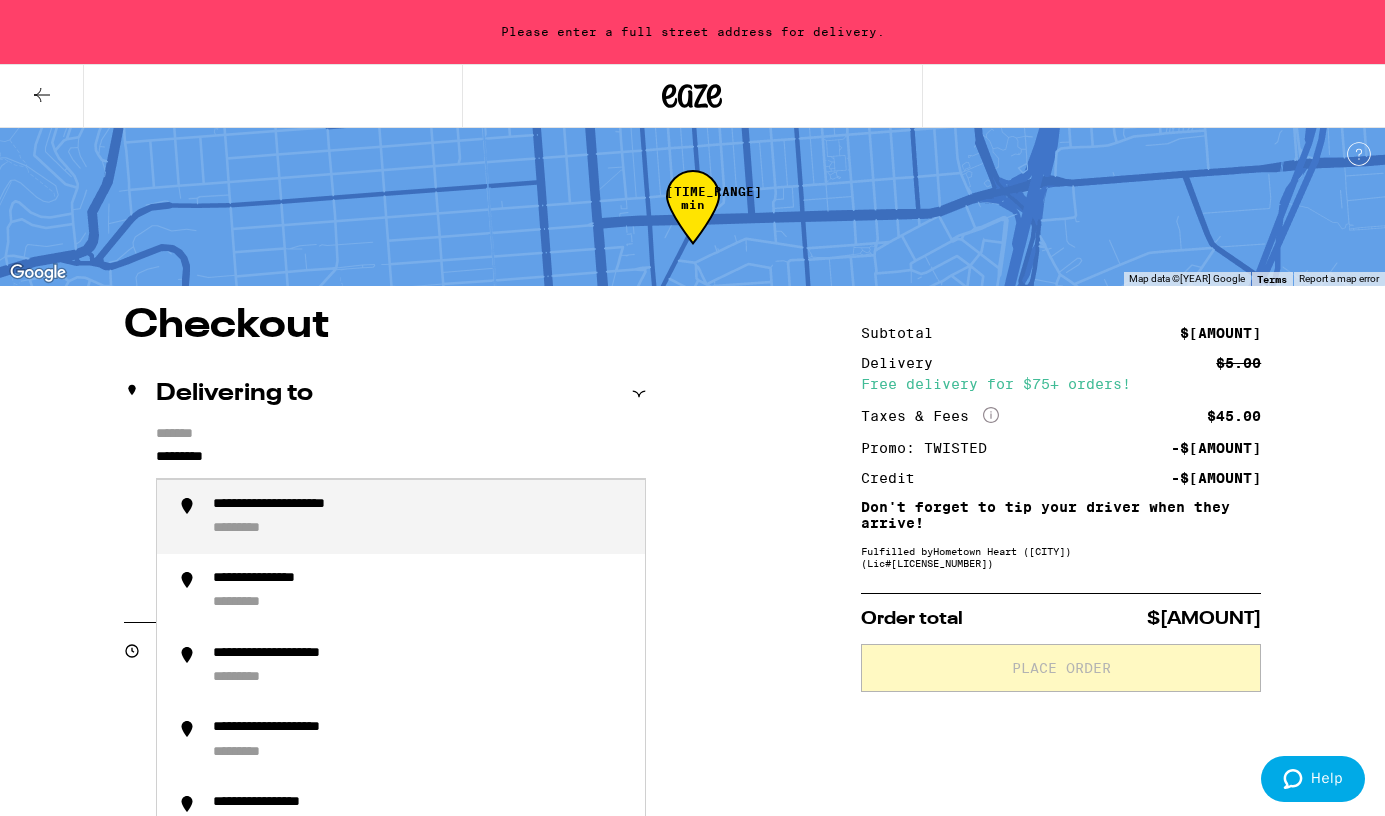 click on "**********" at bounding box center [421, 517] 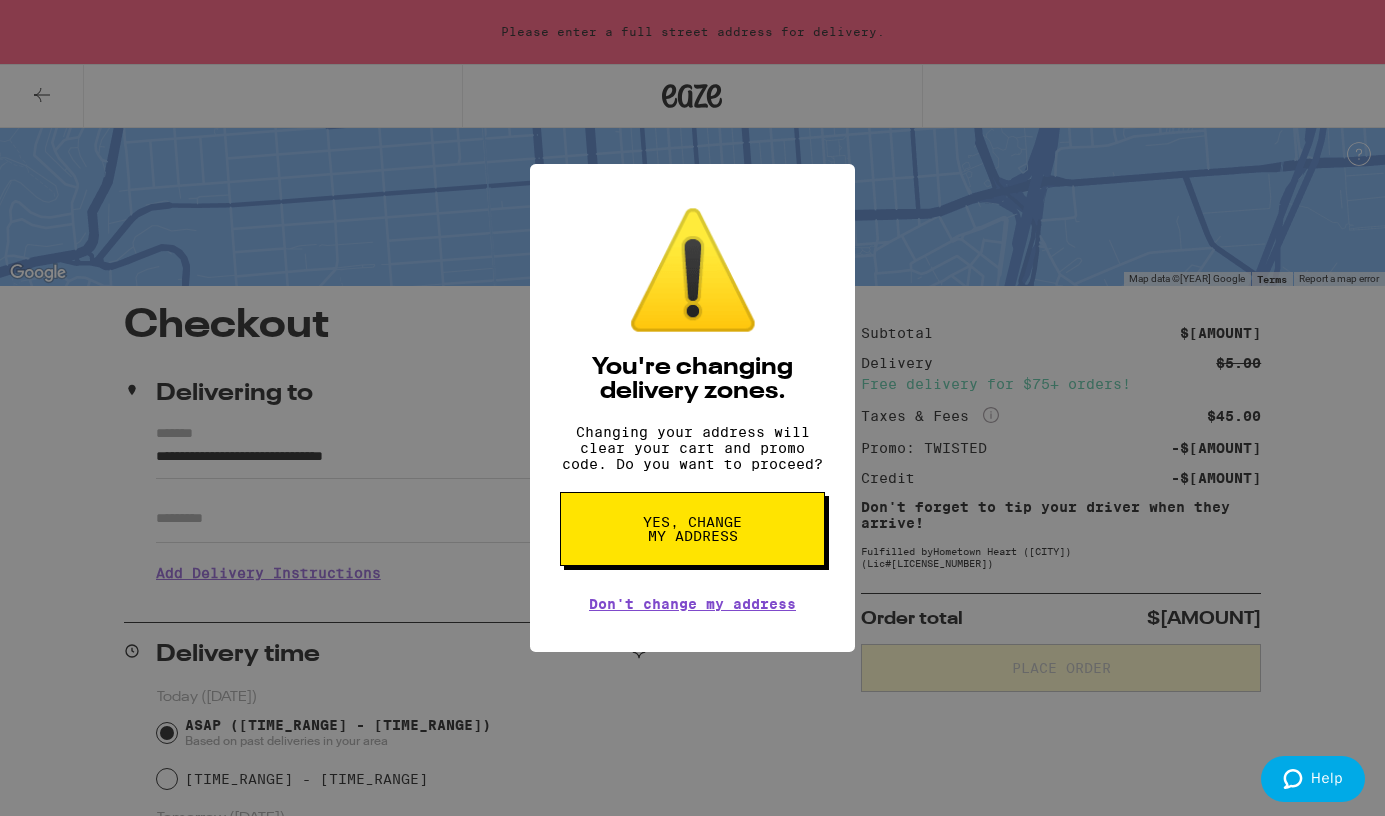 click on "Yes, change my address" at bounding box center [692, 529] 